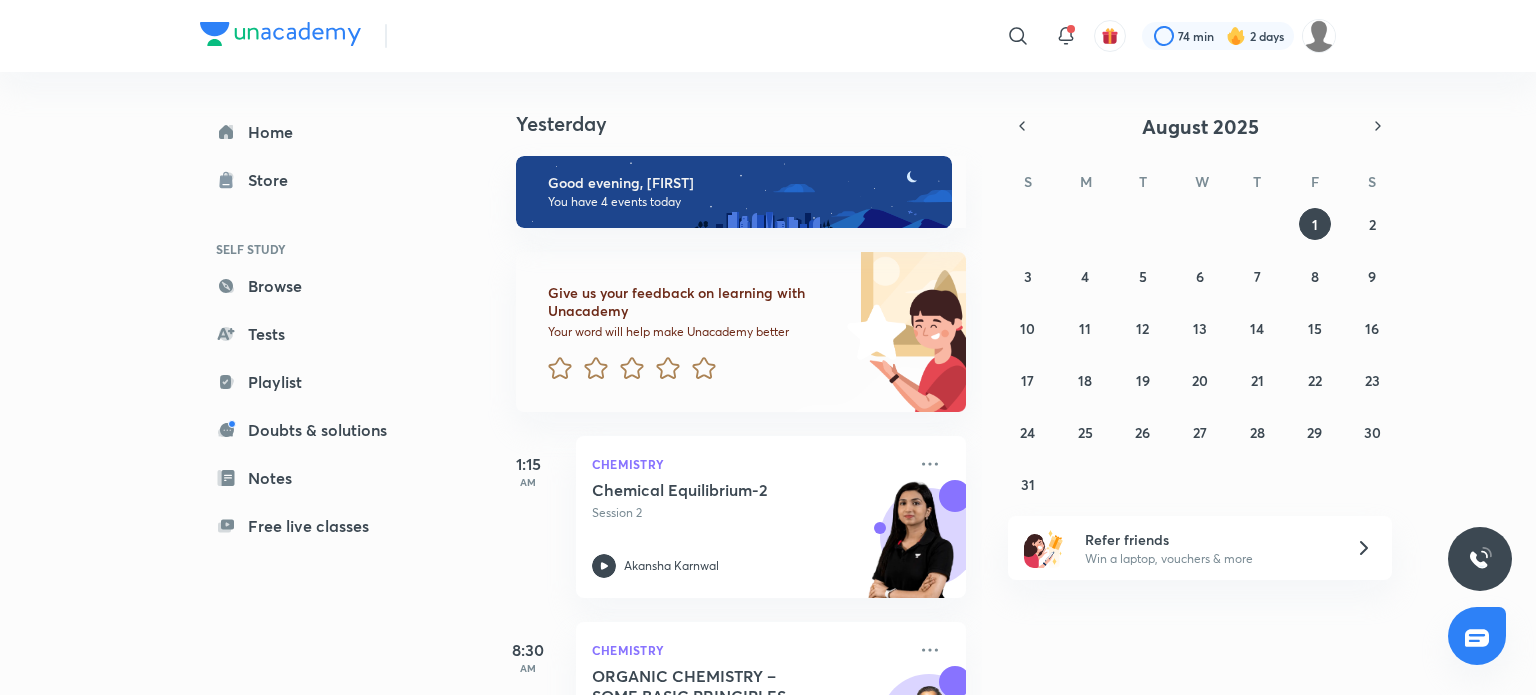 scroll, scrollTop: 0, scrollLeft: 0, axis: both 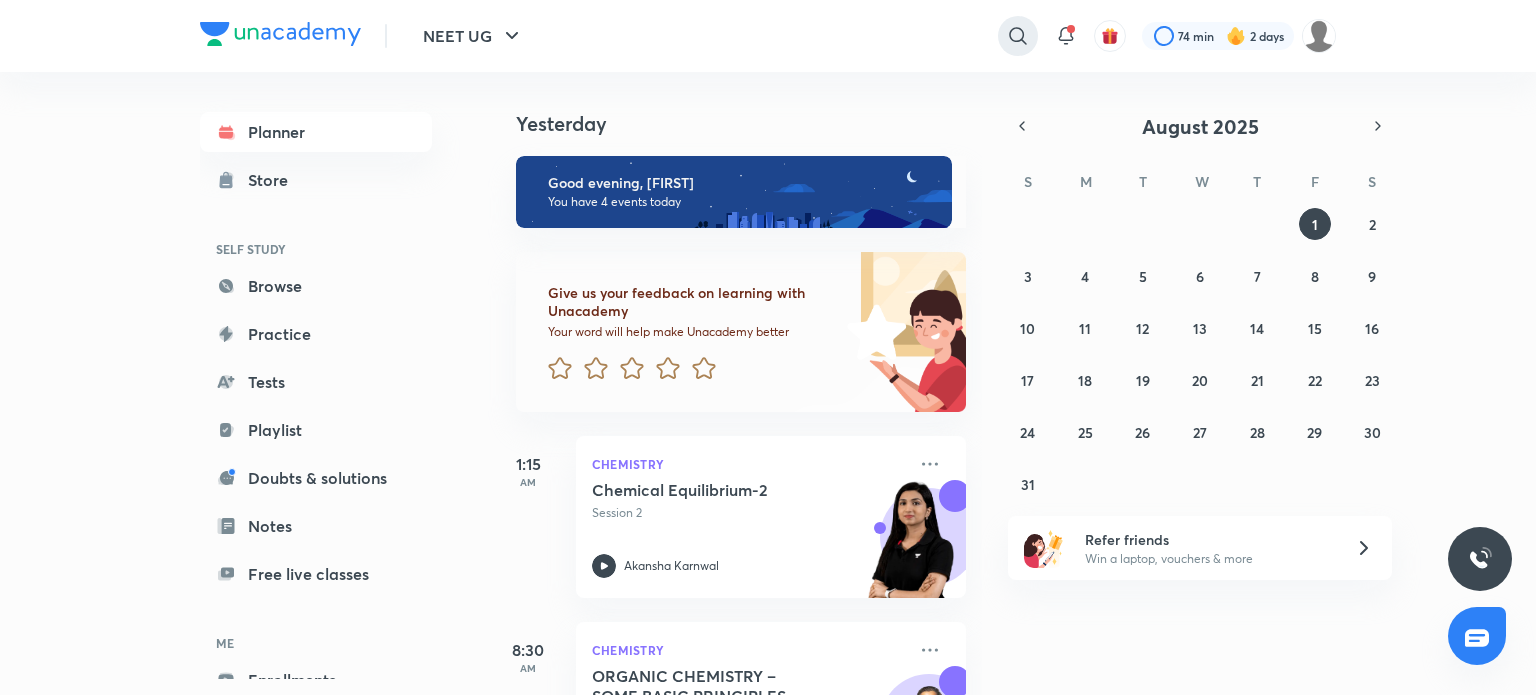 click 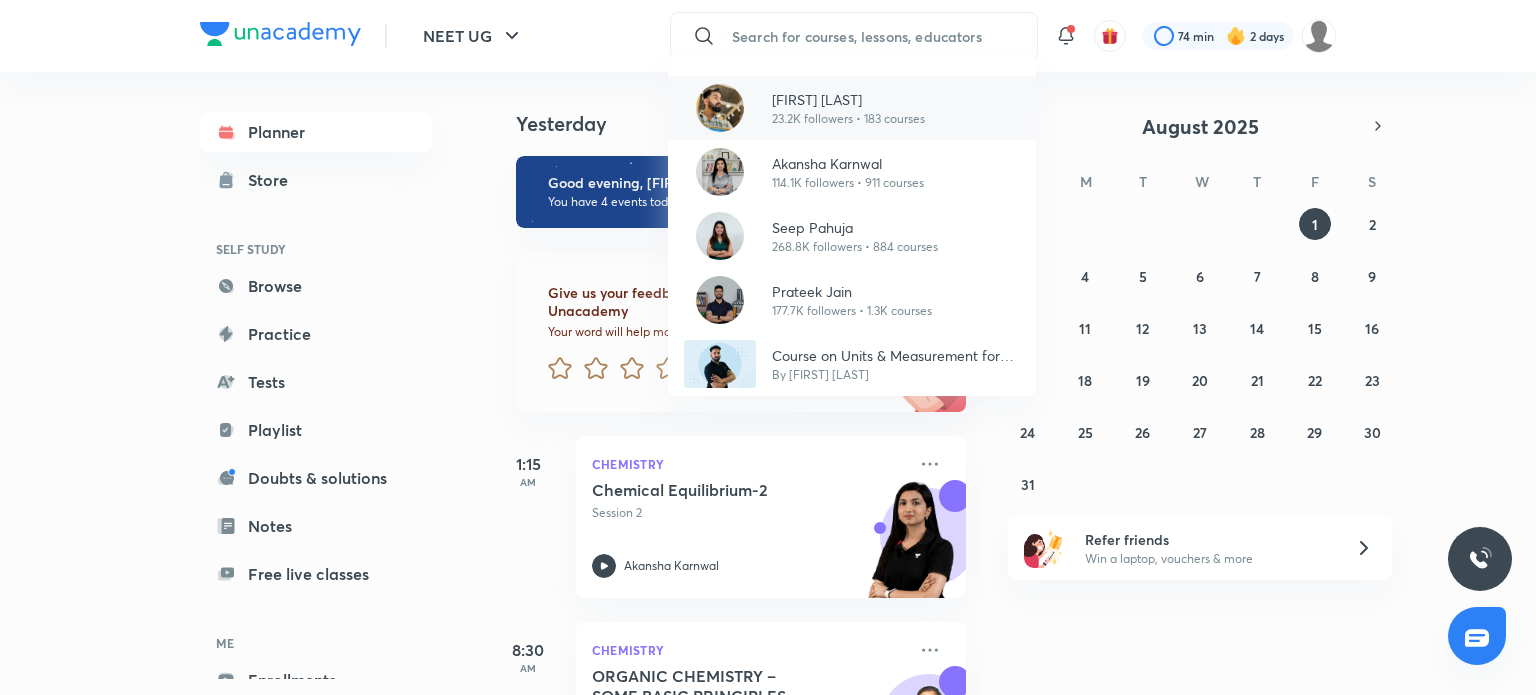 click on "23.2K followers • 183 courses" at bounding box center [848, 119] 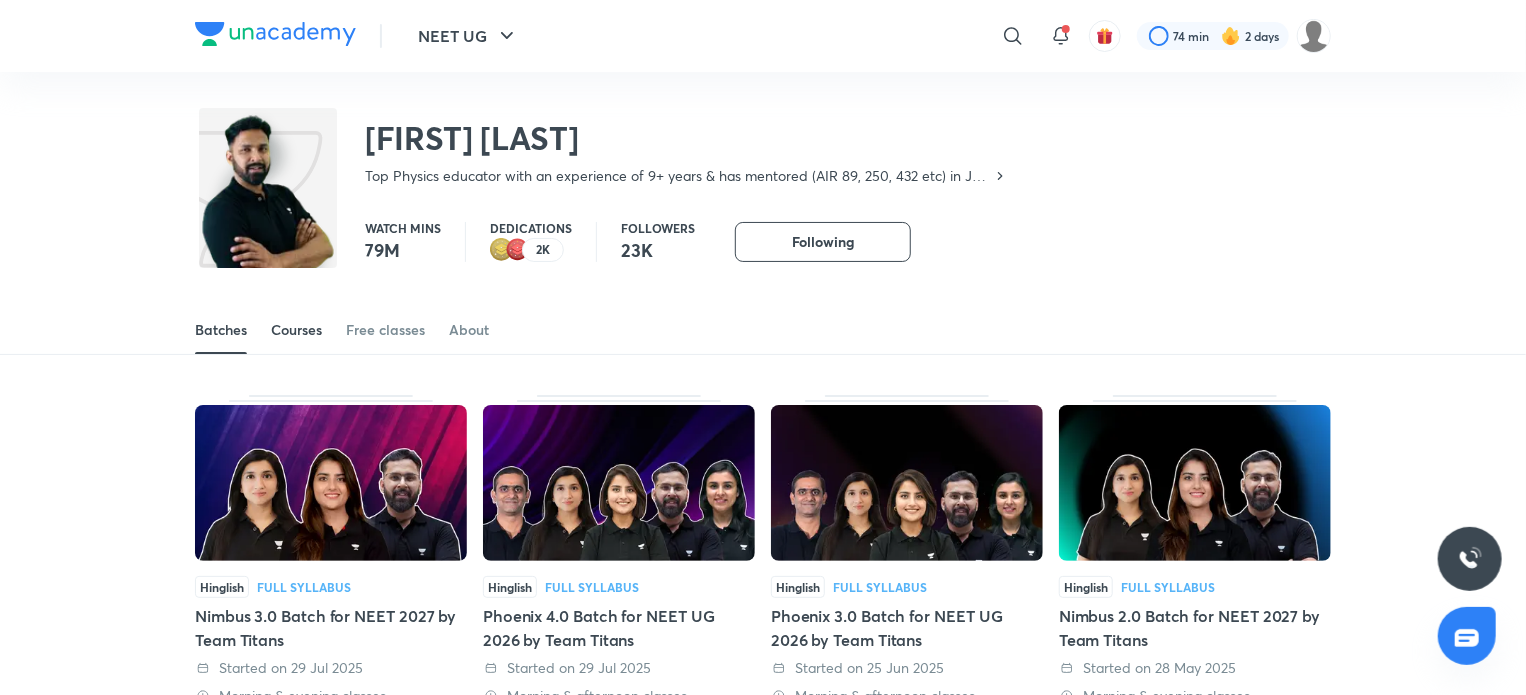 click on "Courses" at bounding box center [296, 330] 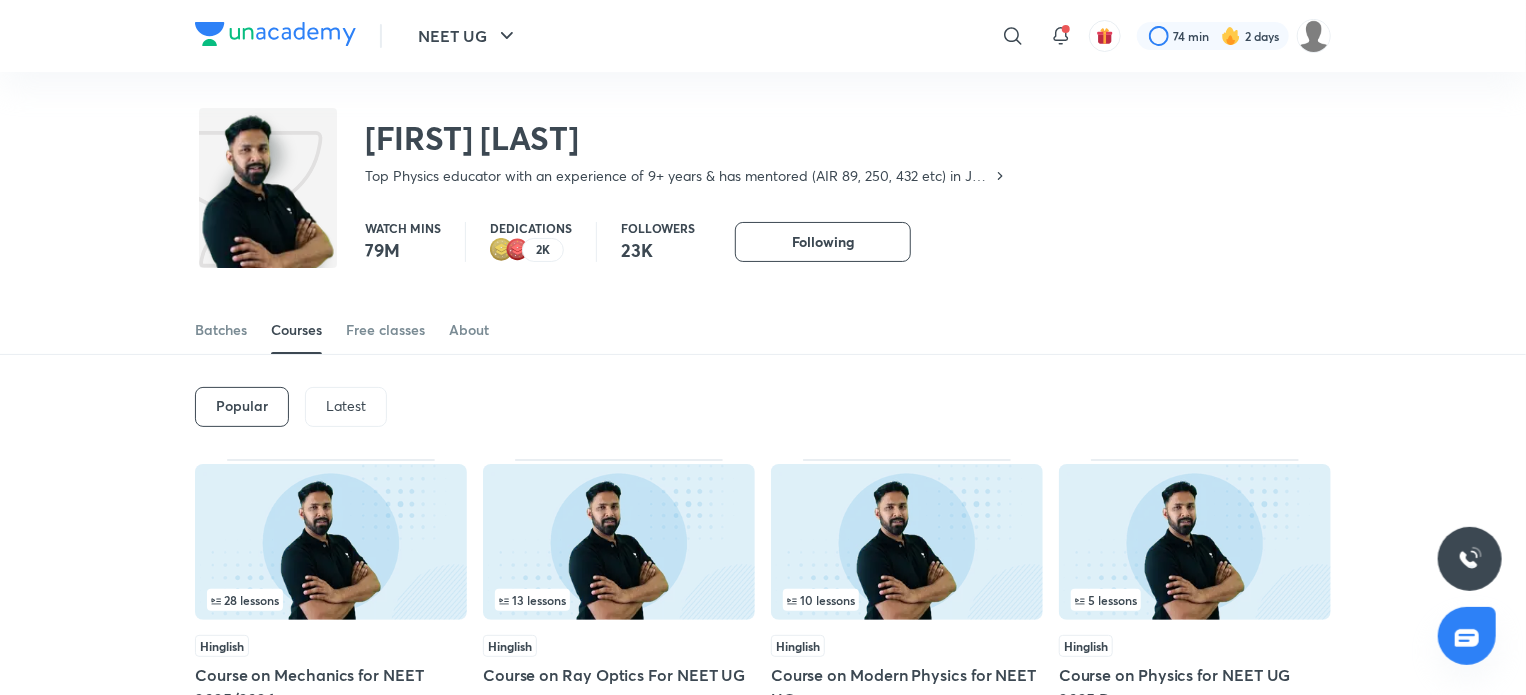 click on "Latest" at bounding box center [346, 406] 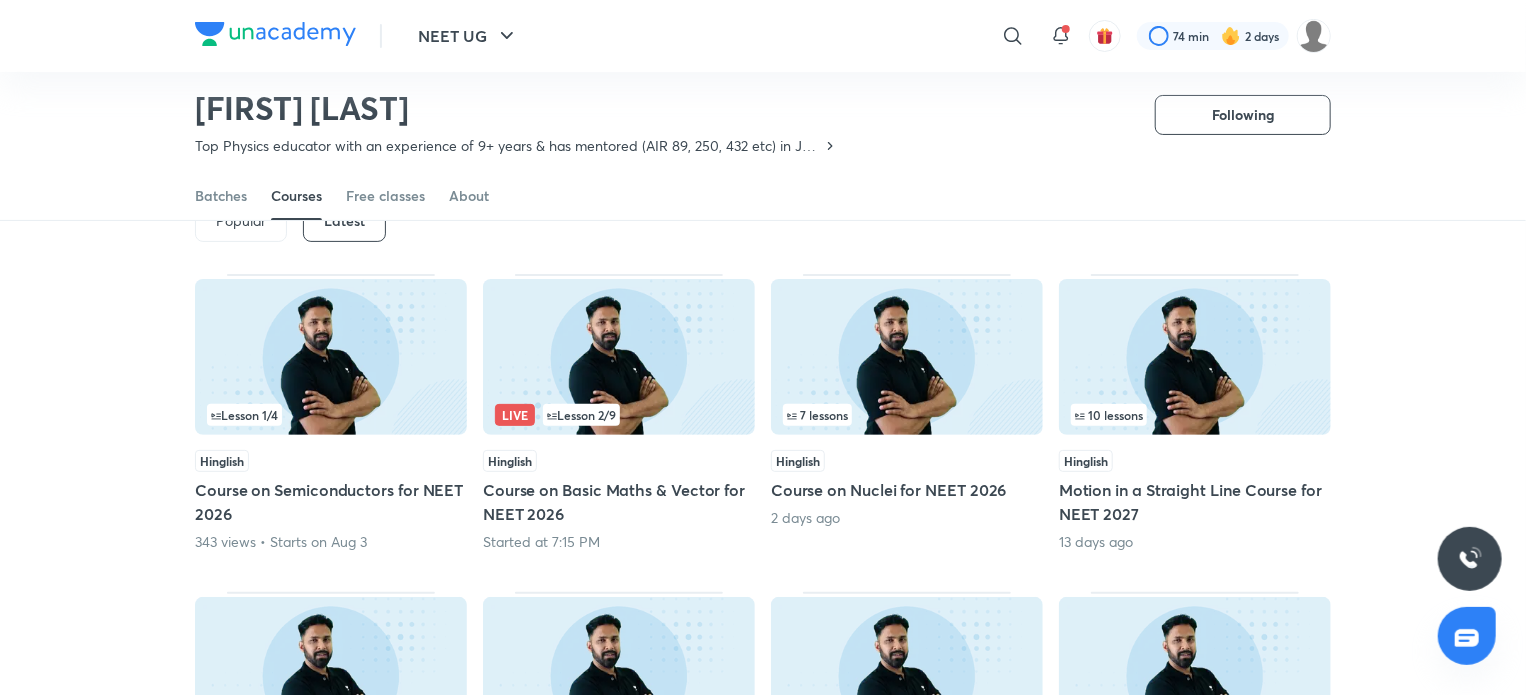 scroll, scrollTop: 126, scrollLeft: 0, axis: vertical 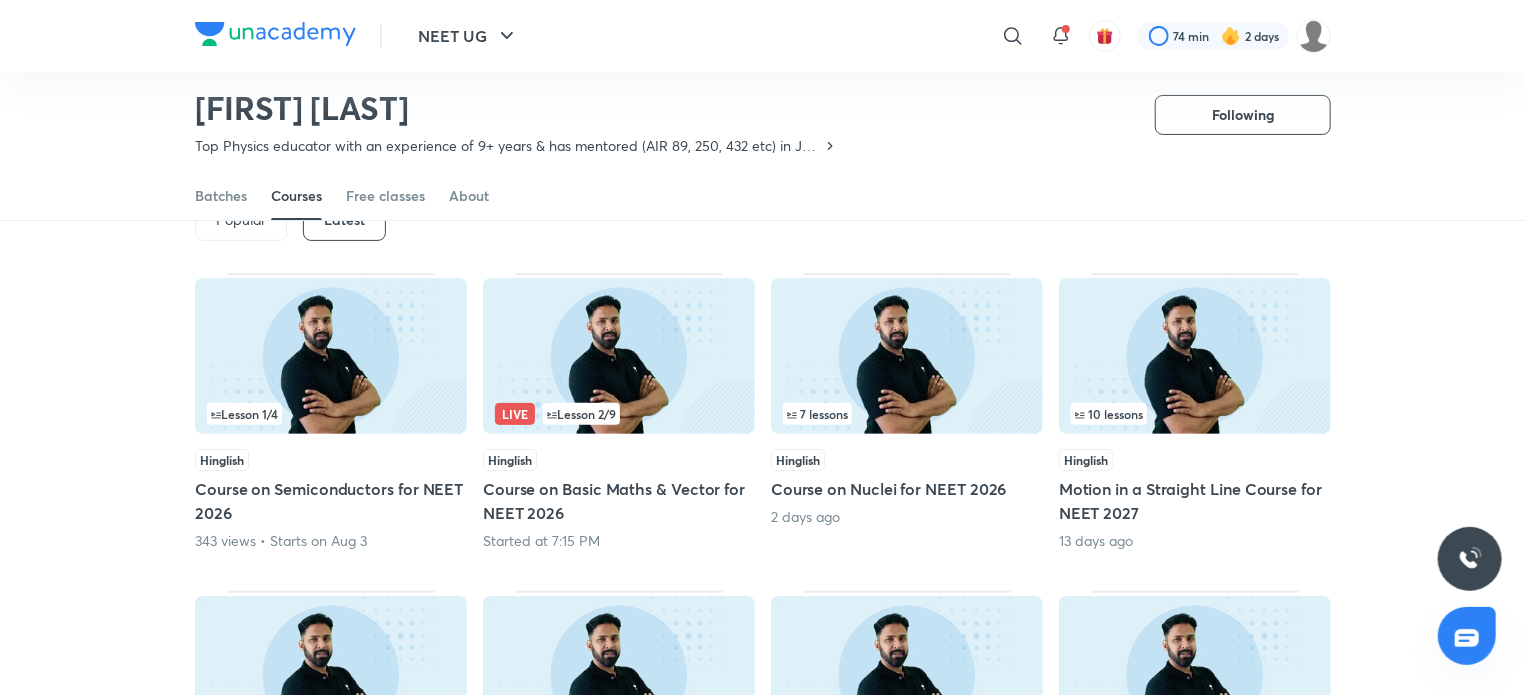 click at bounding box center (619, 356) 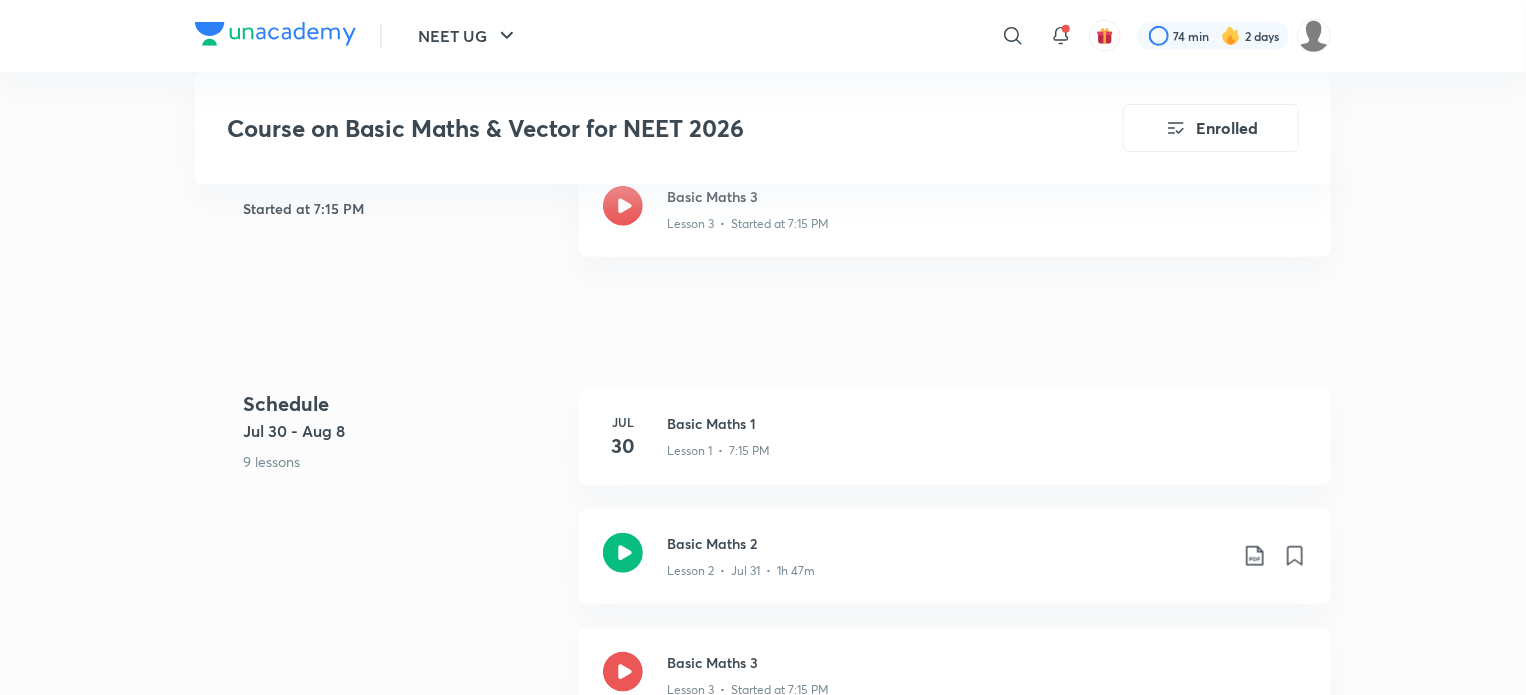 scroll, scrollTop: 920, scrollLeft: 0, axis: vertical 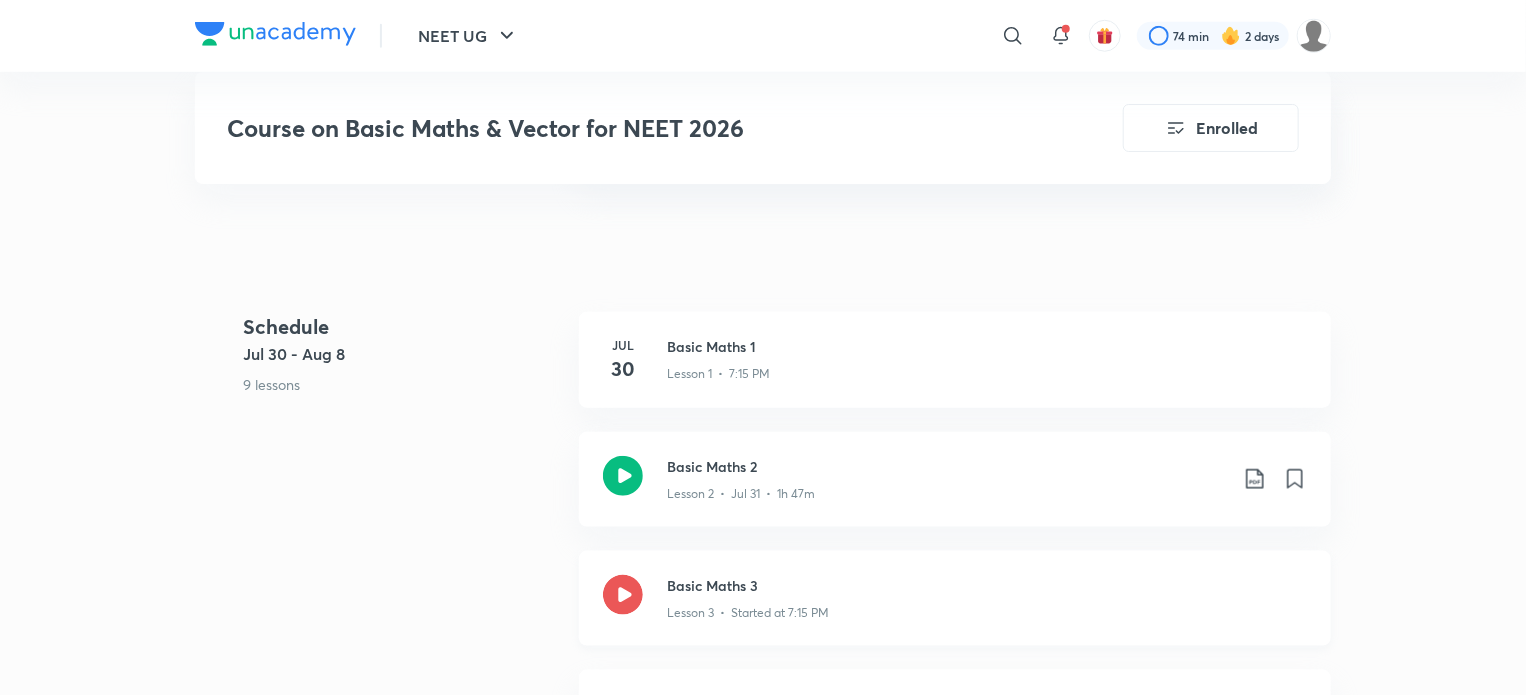 click 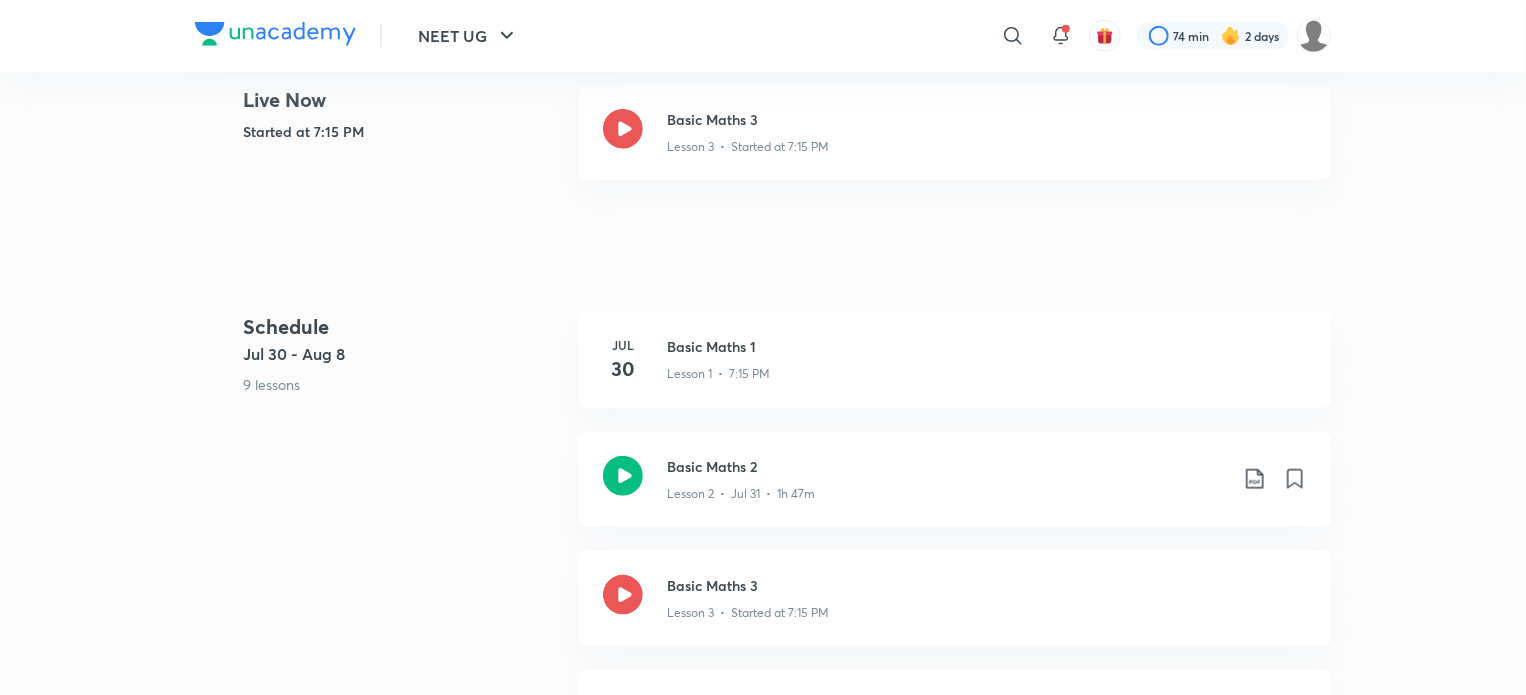 scroll, scrollTop: 126, scrollLeft: 0, axis: vertical 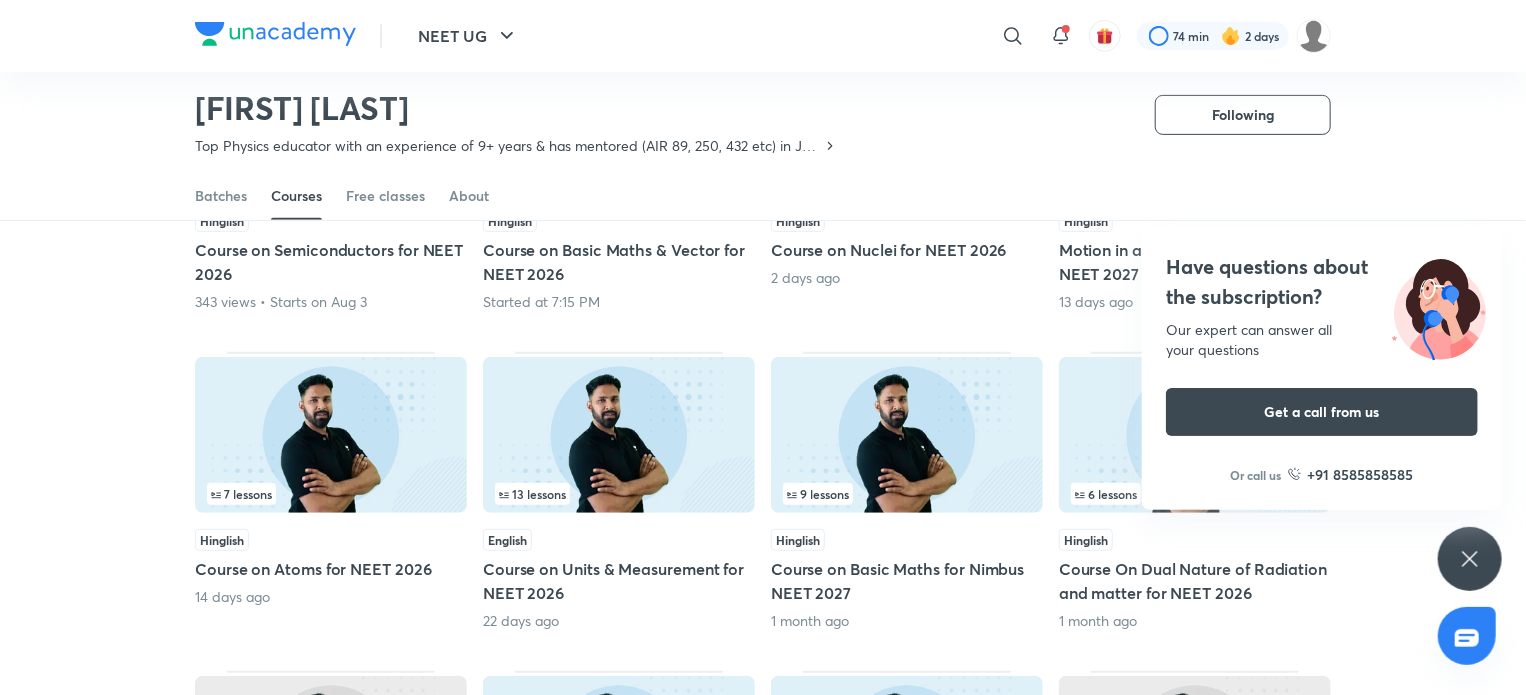 click on "Have questions about the subscription? Our expert can answer all your questions Get a call from us Or call us +91 8585858585" at bounding box center [1470, 559] 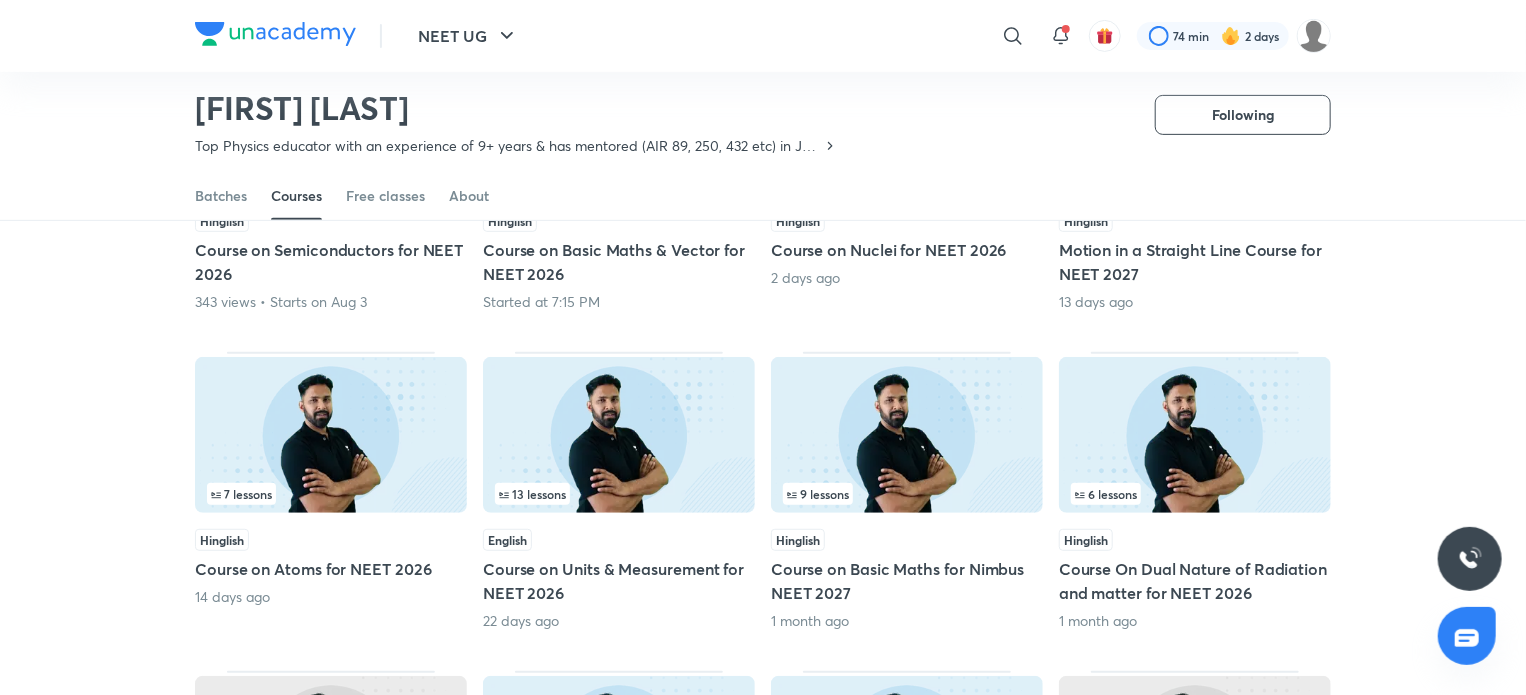 scroll, scrollTop: 405, scrollLeft: 0, axis: vertical 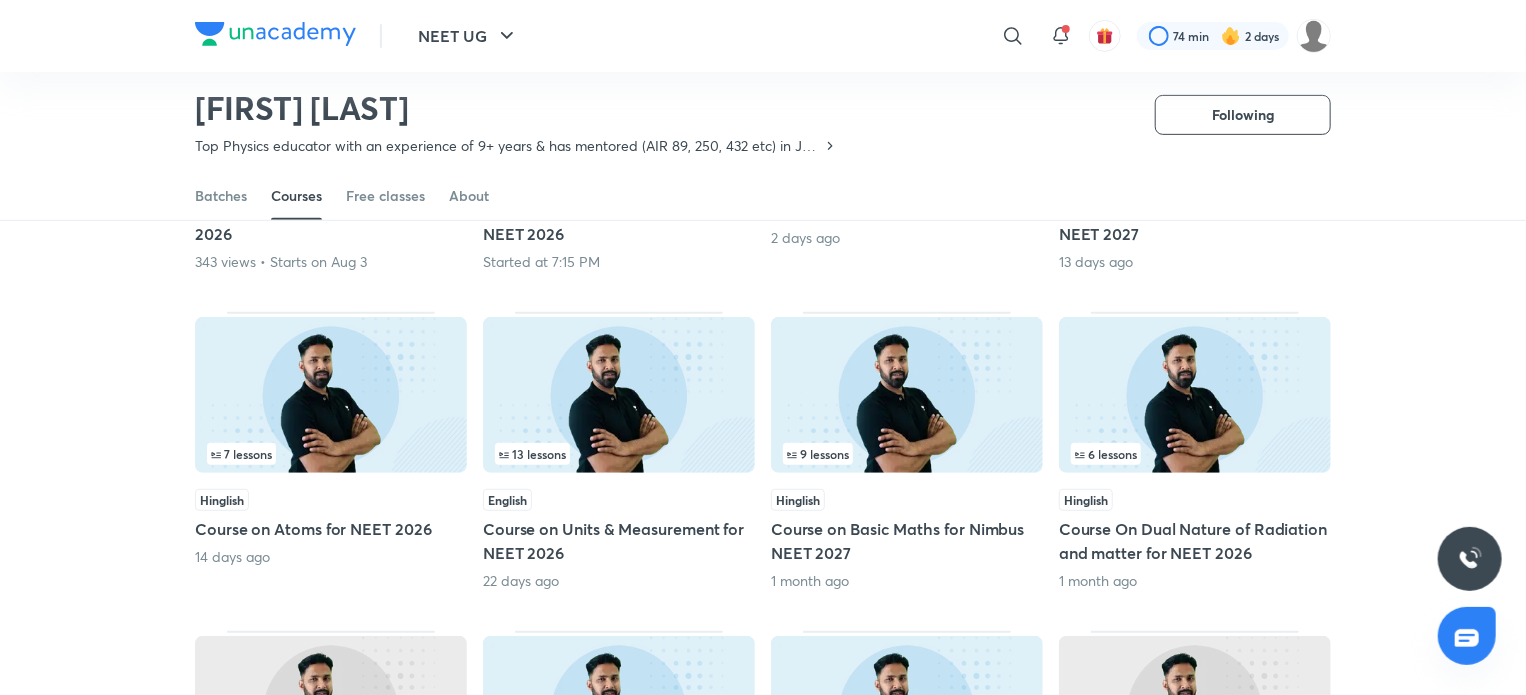 click at bounding box center (619, 395) 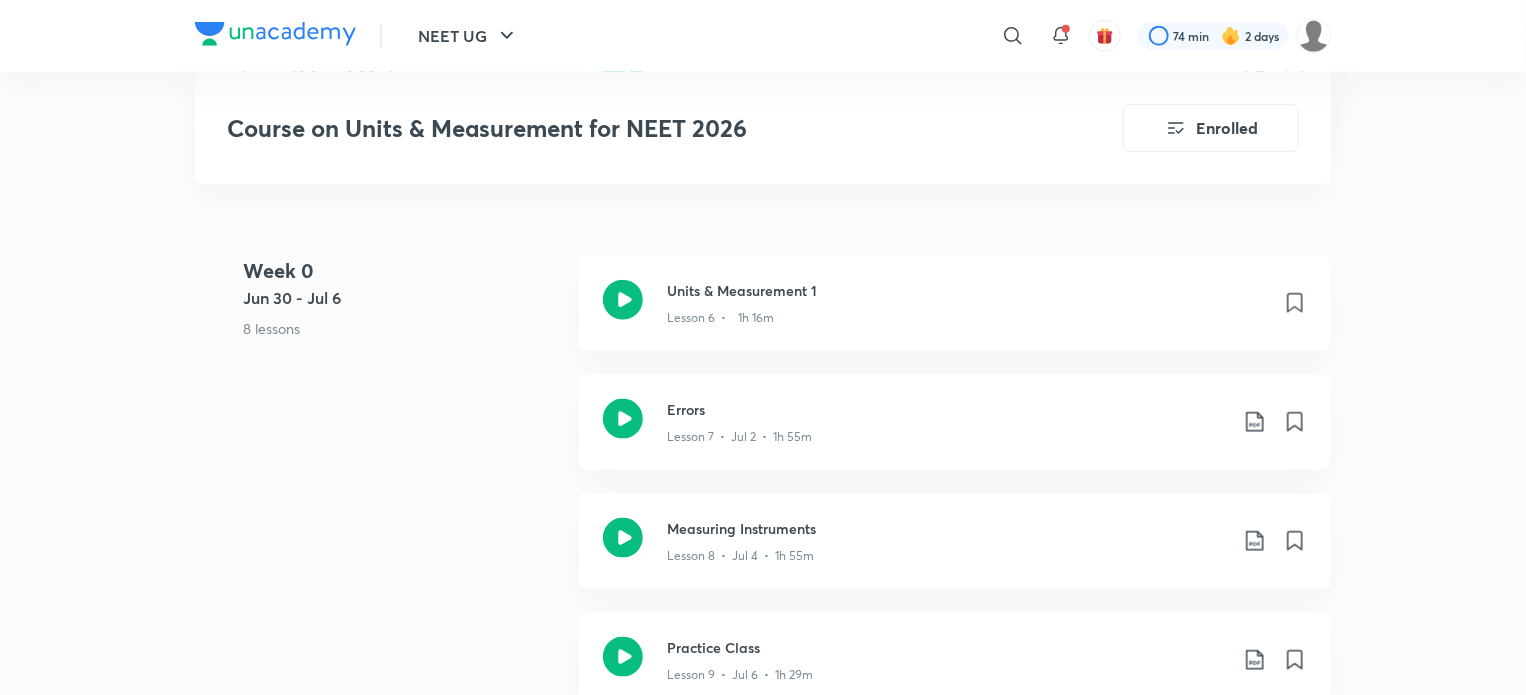 scroll, scrollTop: 1200, scrollLeft: 0, axis: vertical 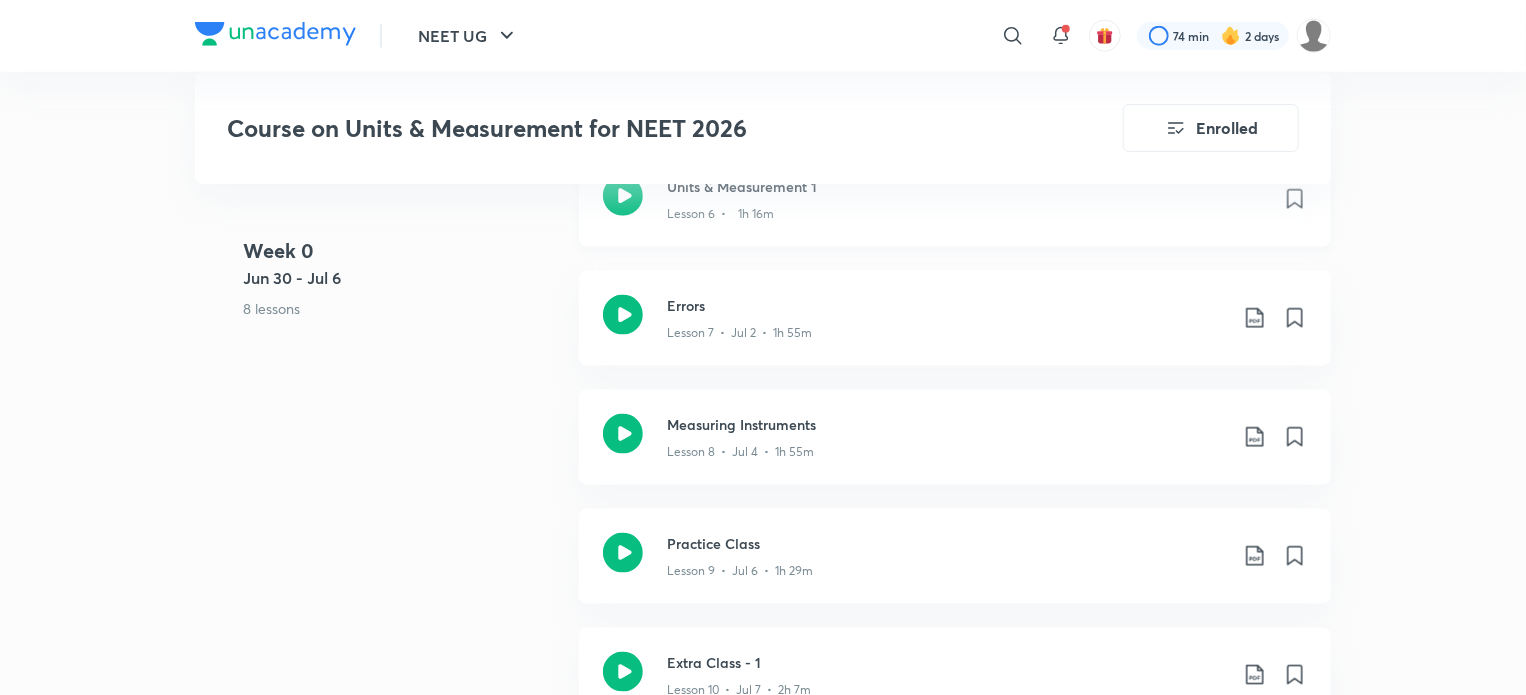 click on "Lesson 6  •    1h 16m" at bounding box center [720, 214] 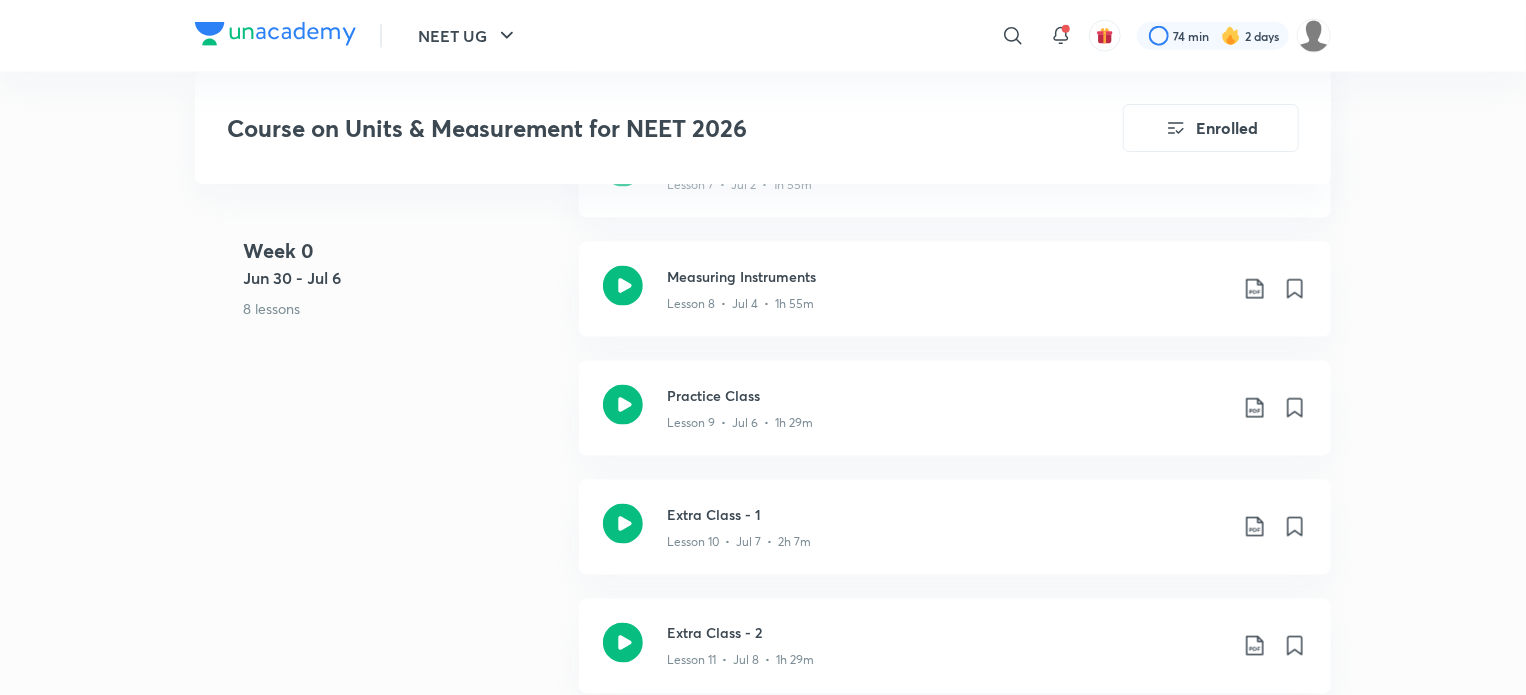 scroll, scrollTop: 1320, scrollLeft: 0, axis: vertical 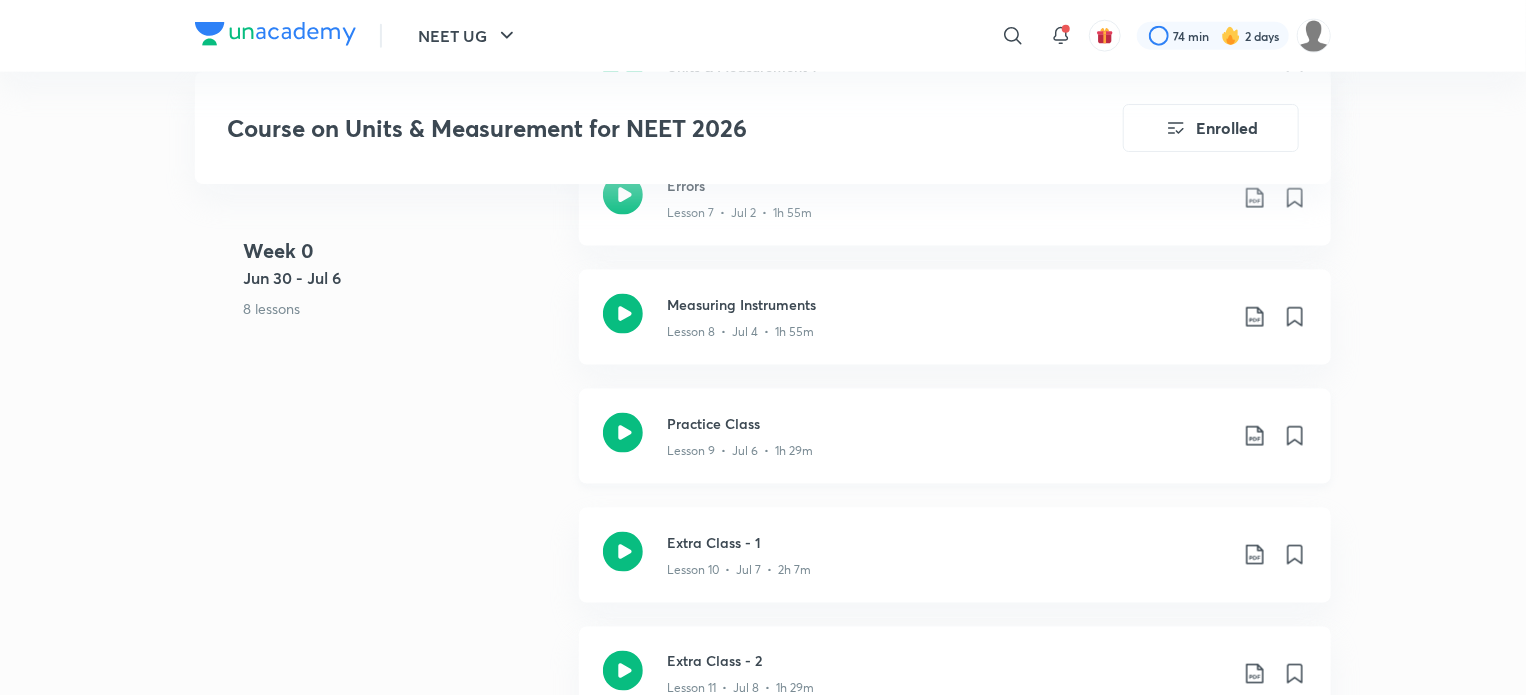 click 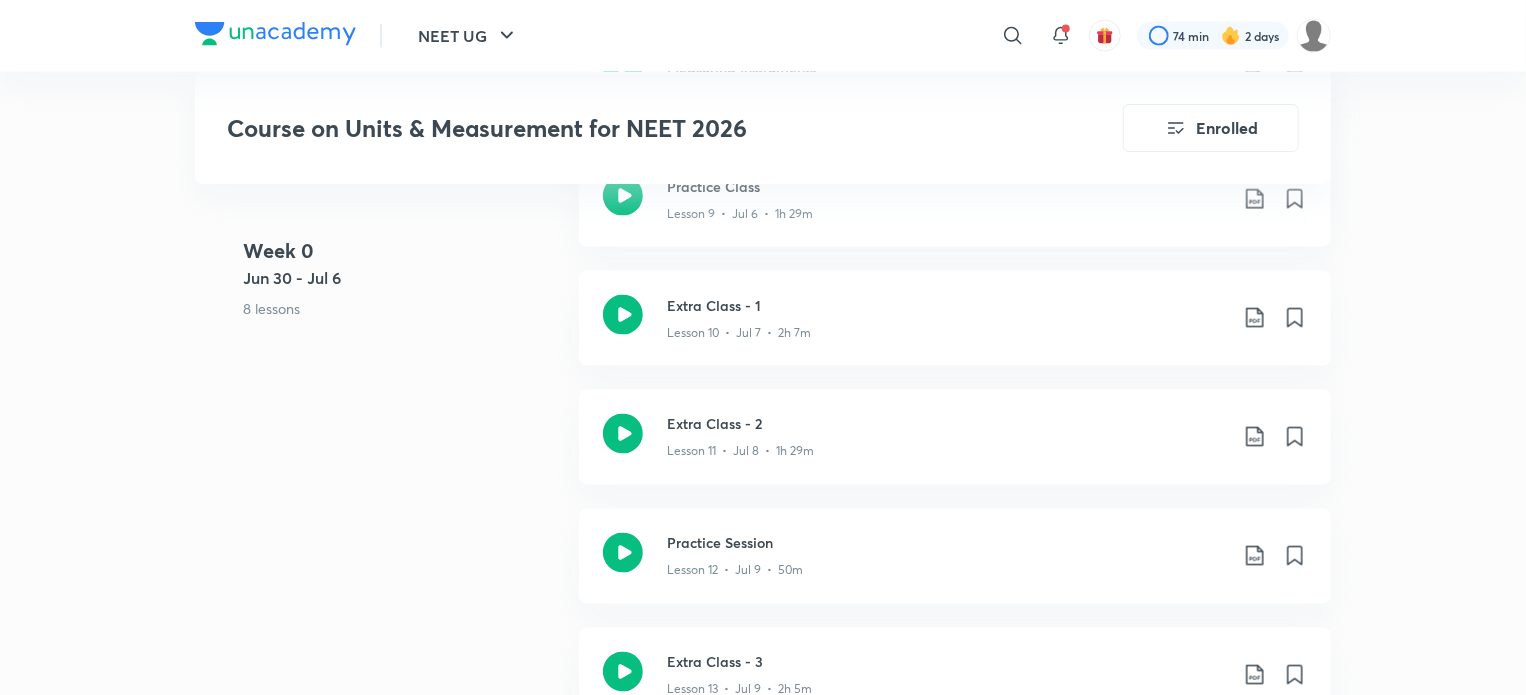 scroll, scrollTop: 1560, scrollLeft: 0, axis: vertical 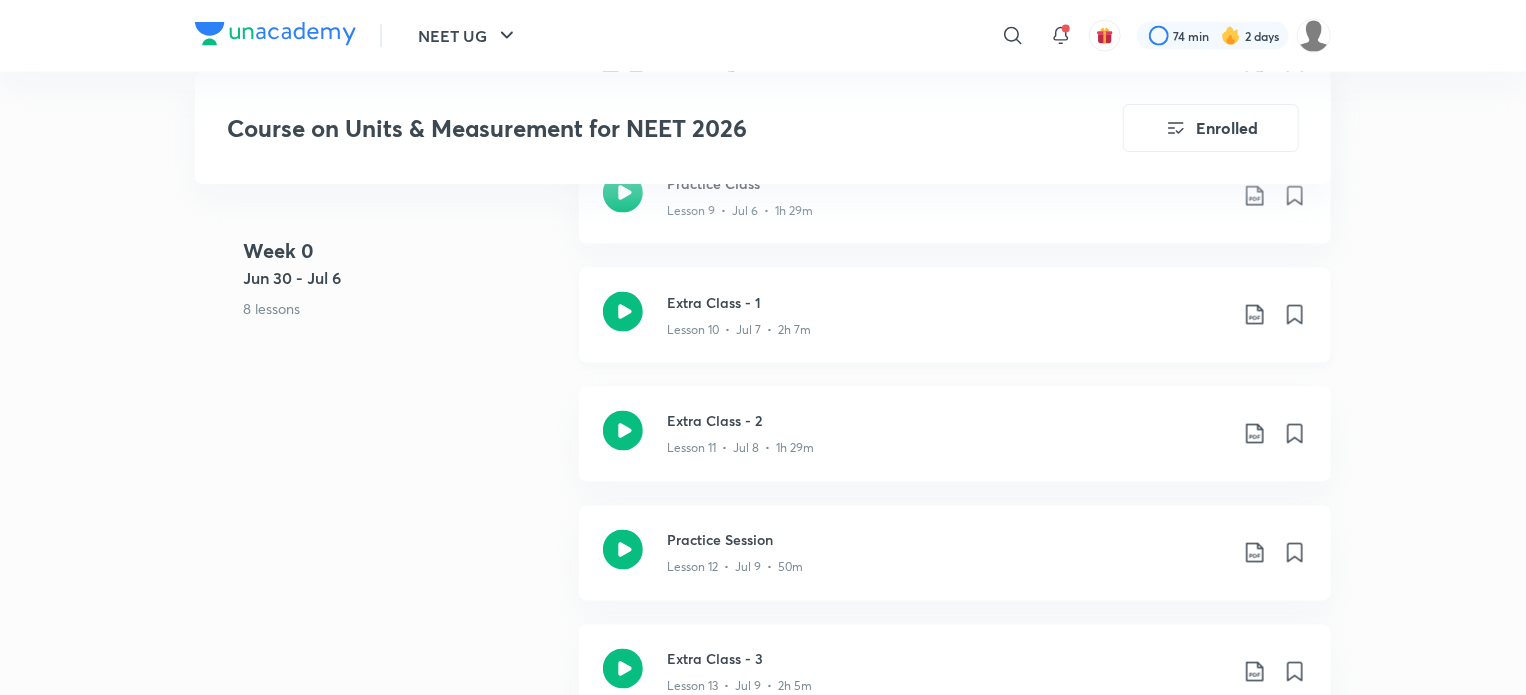 click 